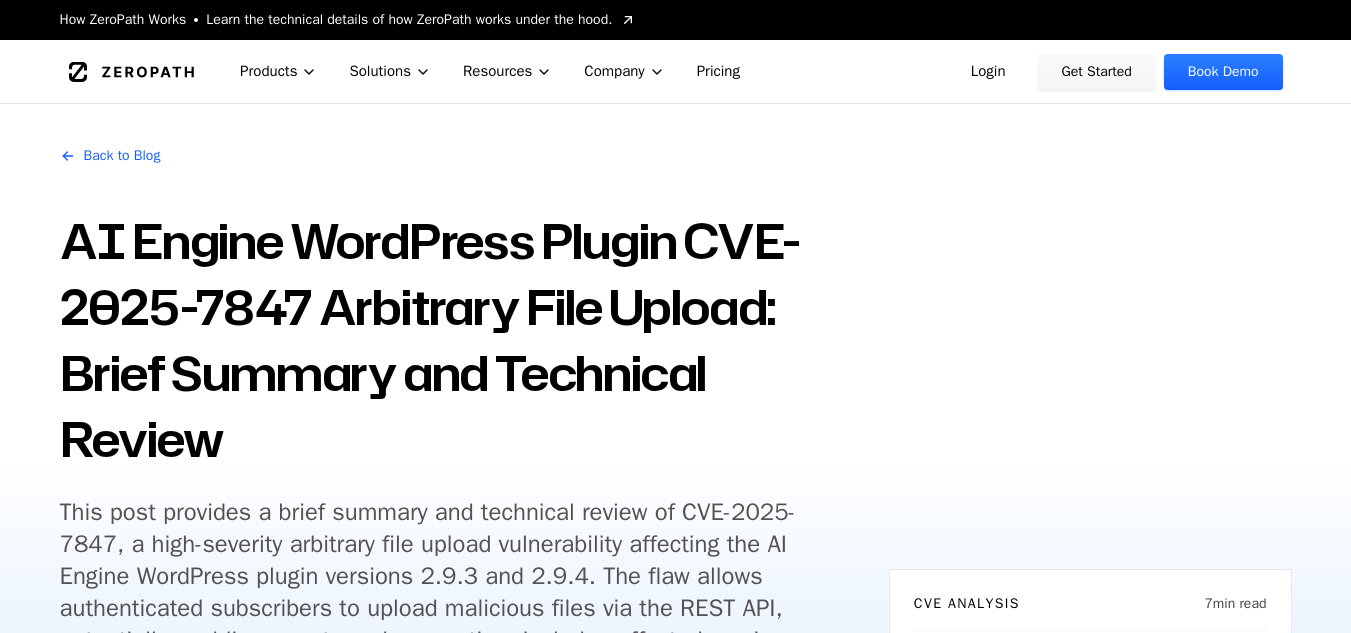 scroll, scrollTop: 1800, scrollLeft: 0, axis: vertical 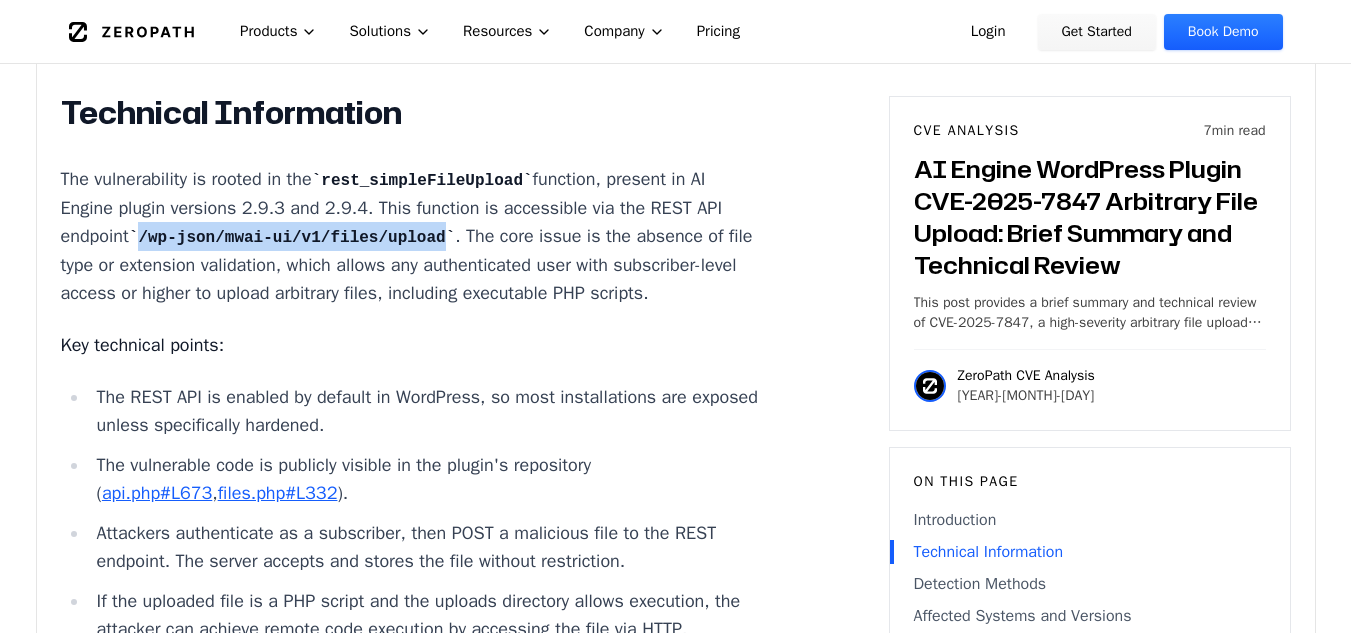 drag, startPoint x: 223, startPoint y: 259, endPoint x: 503, endPoint y: 257, distance: 280.00714 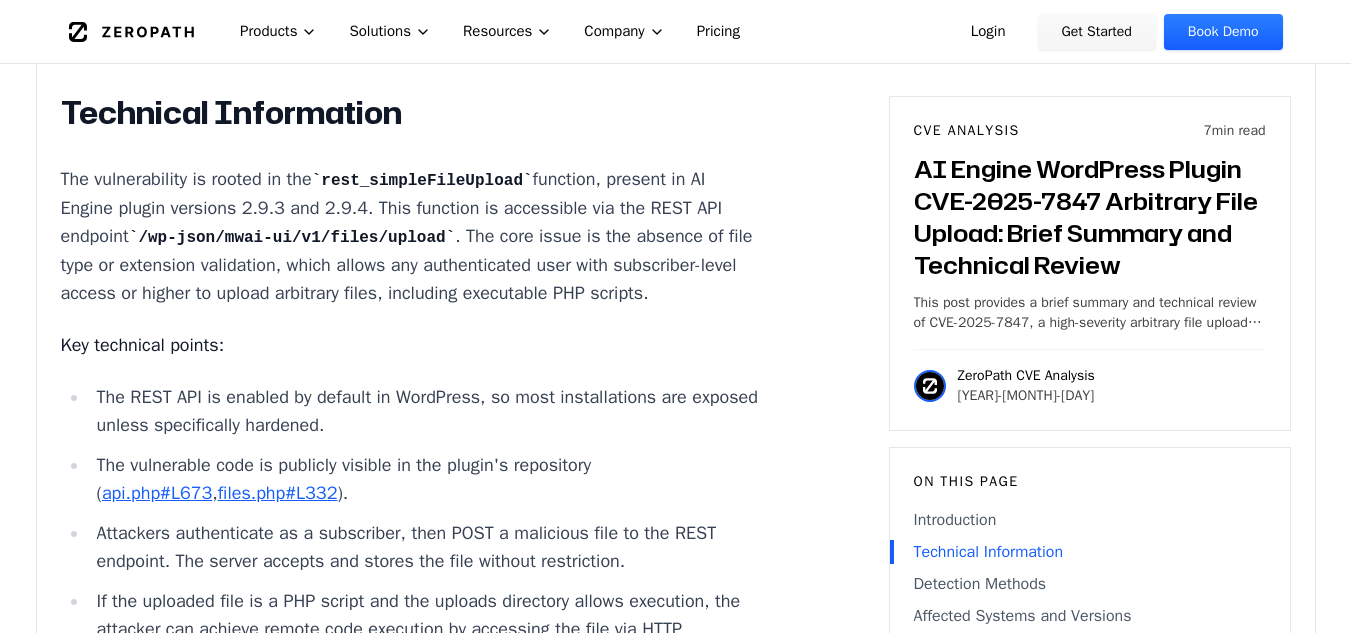 click on "Key technical points:" at bounding box center (412, 345) 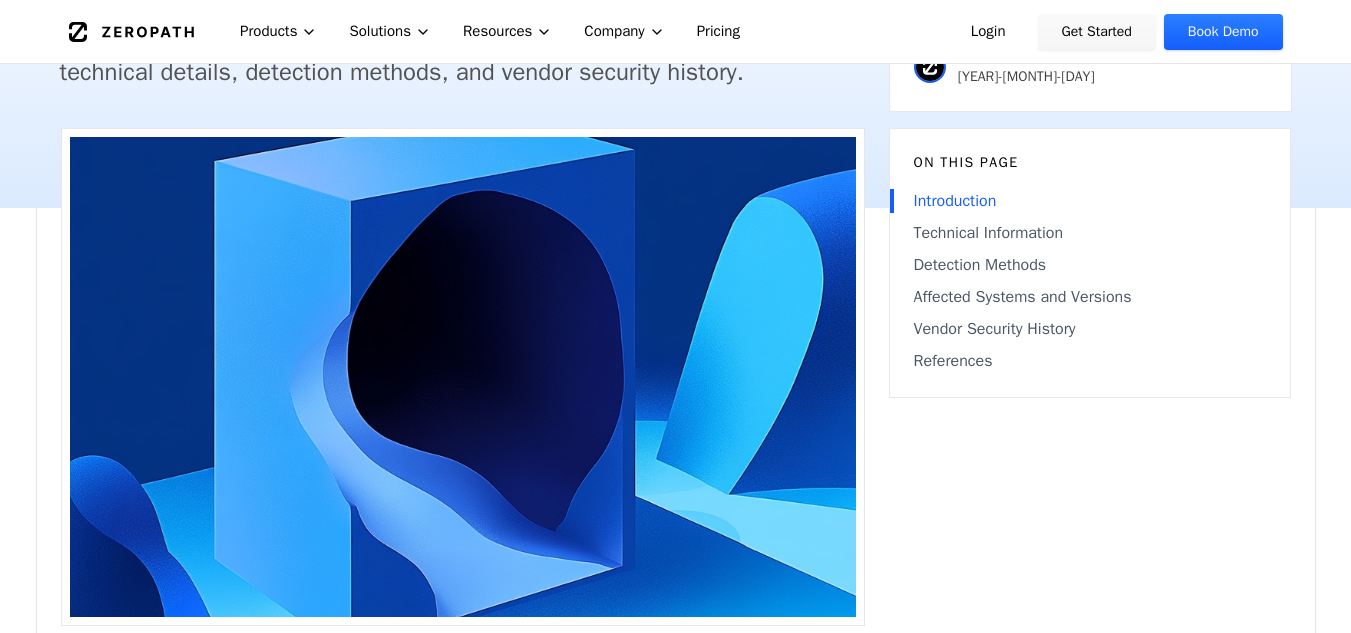 scroll, scrollTop: 0, scrollLeft: 0, axis: both 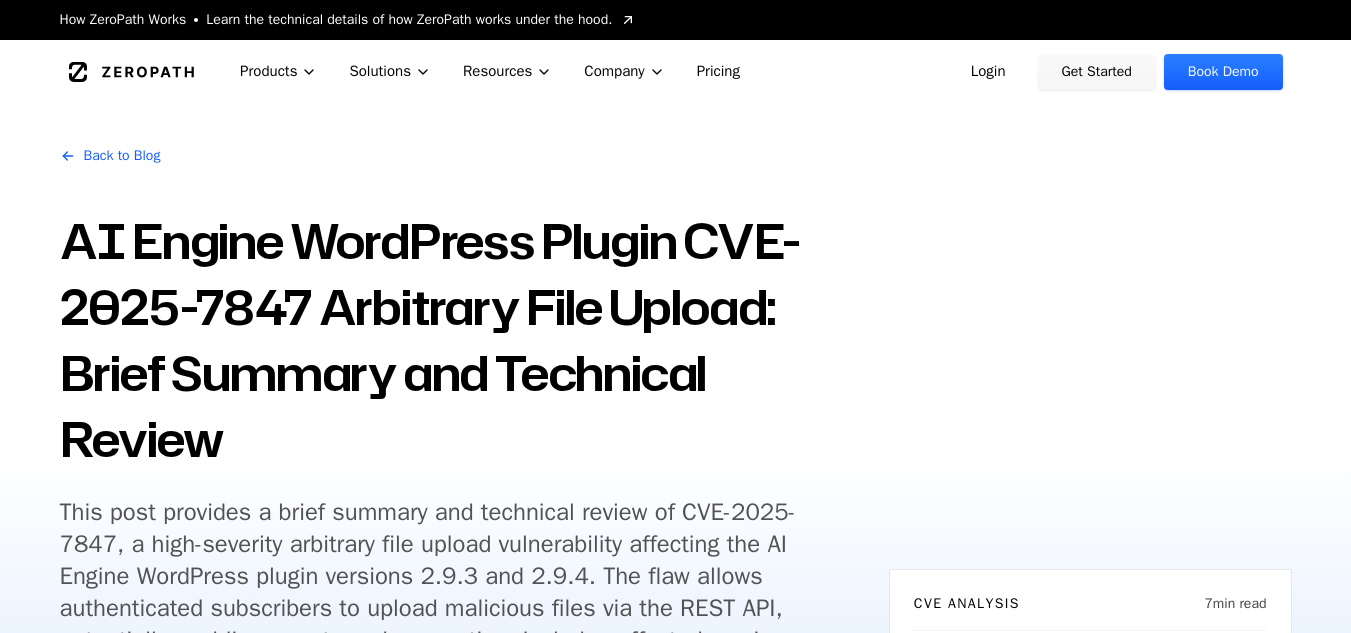 click 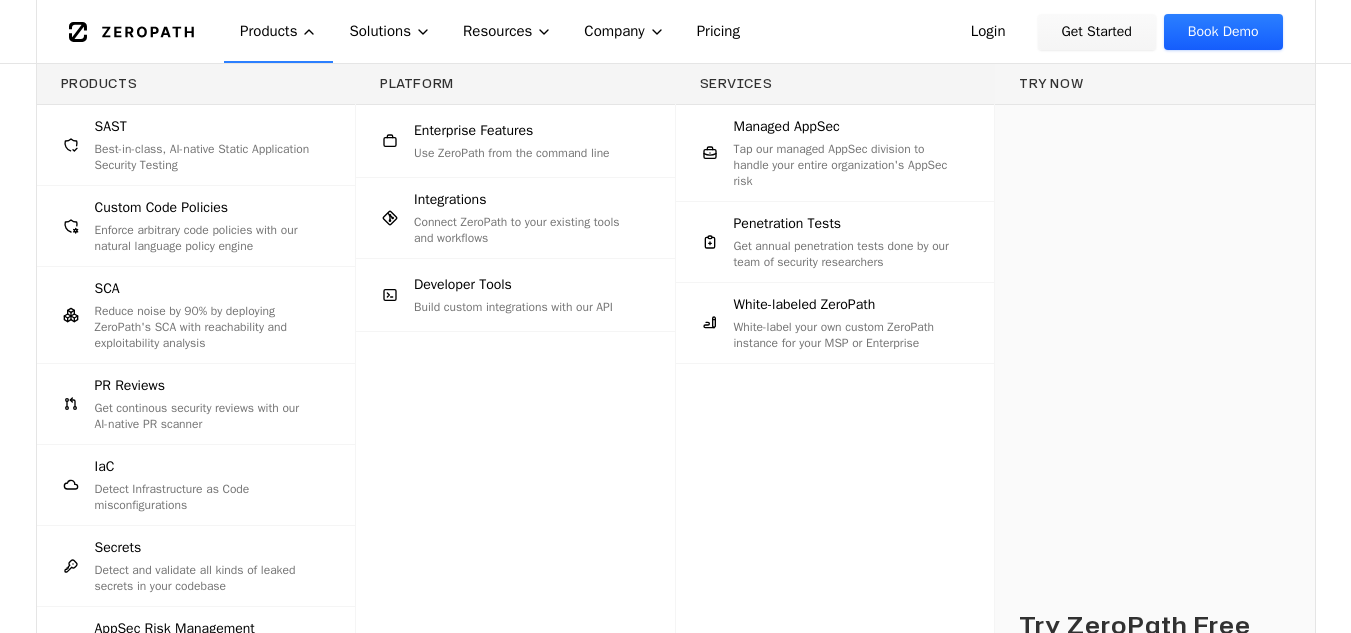 scroll, scrollTop: 300, scrollLeft: 0, axis: vertical 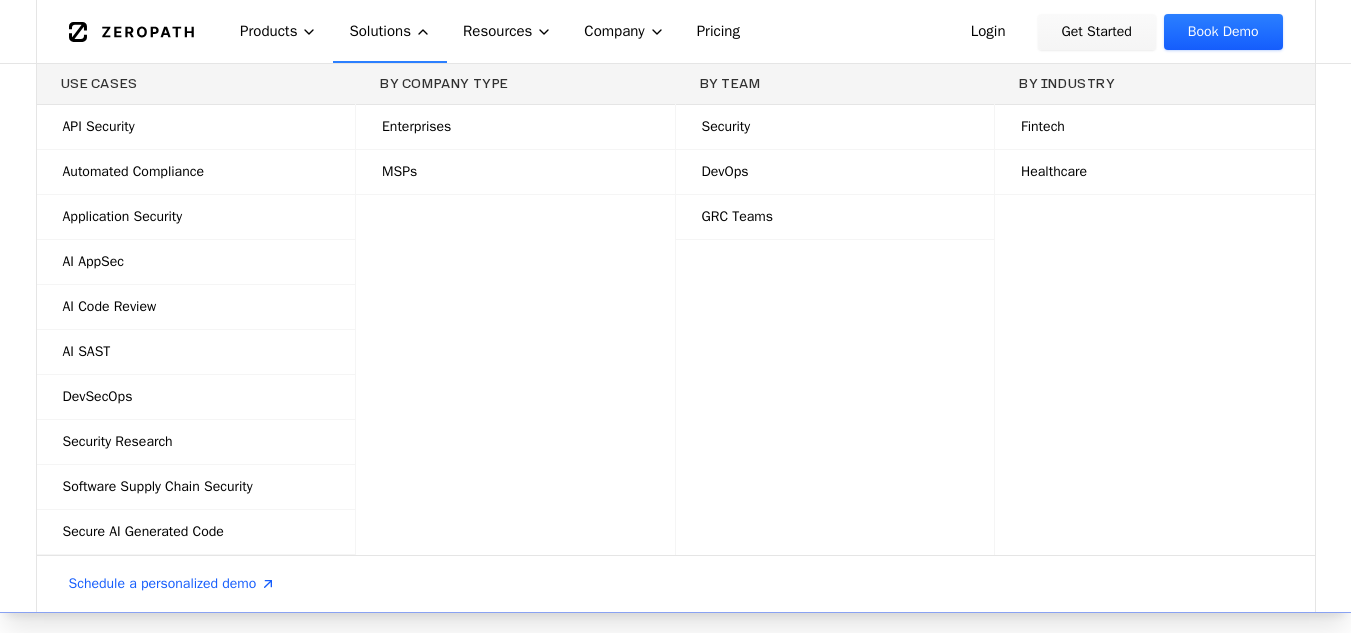 click 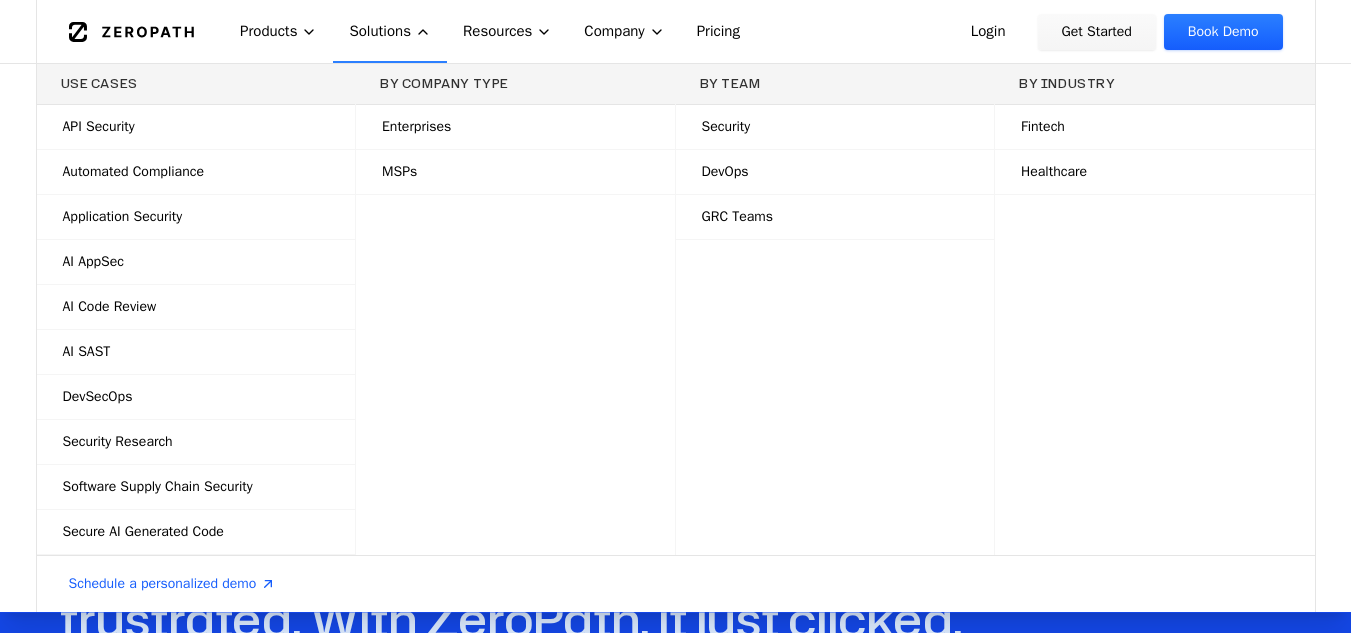scroll, scrollTop: 1400, scrollLeft: 0, axis: vertical 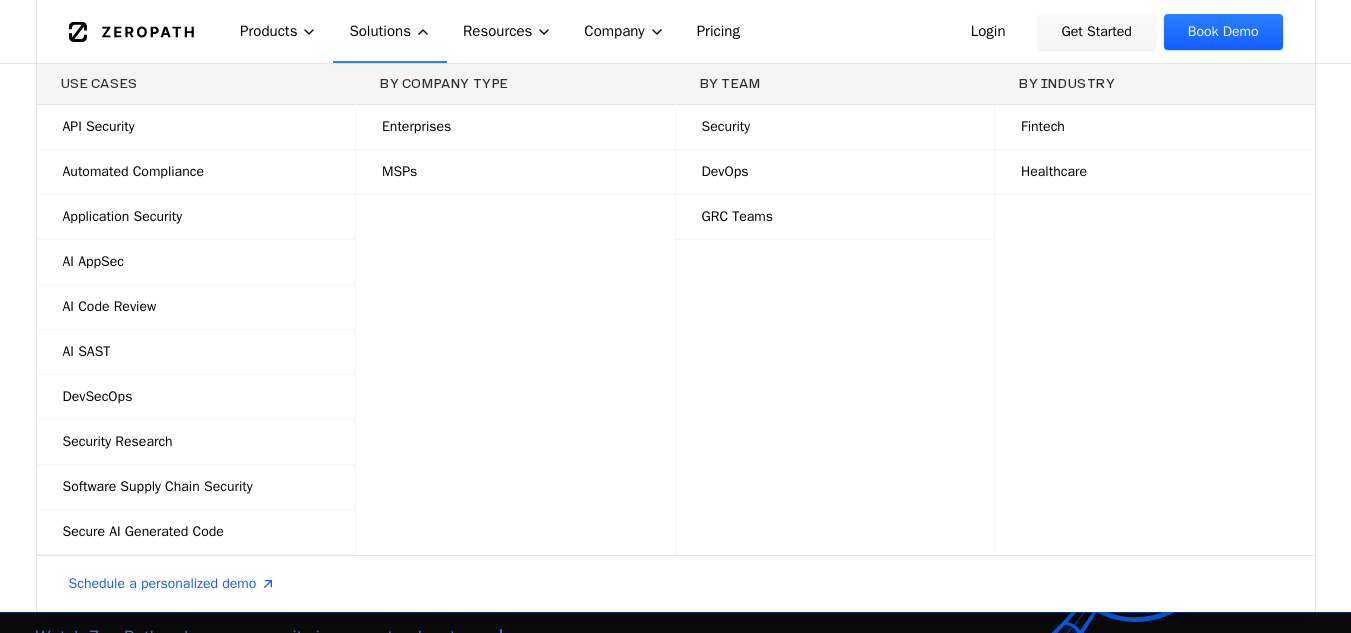 click on "Solutions" at bounding box center (390, 31) 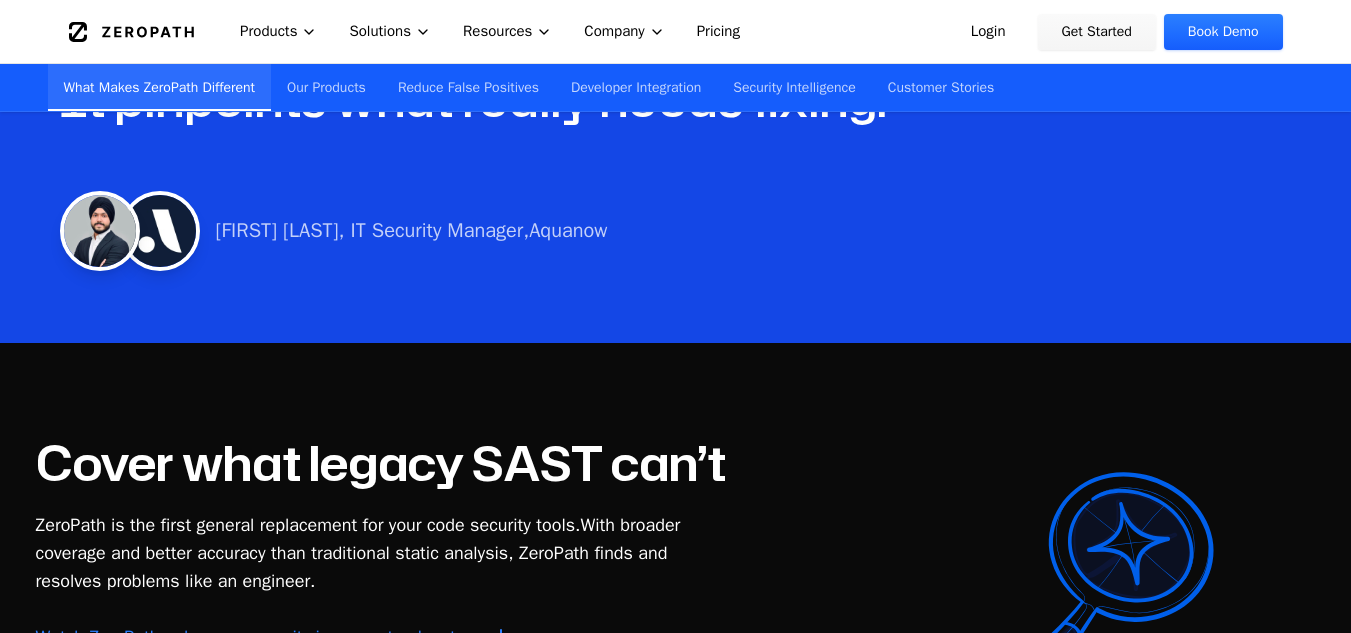 click 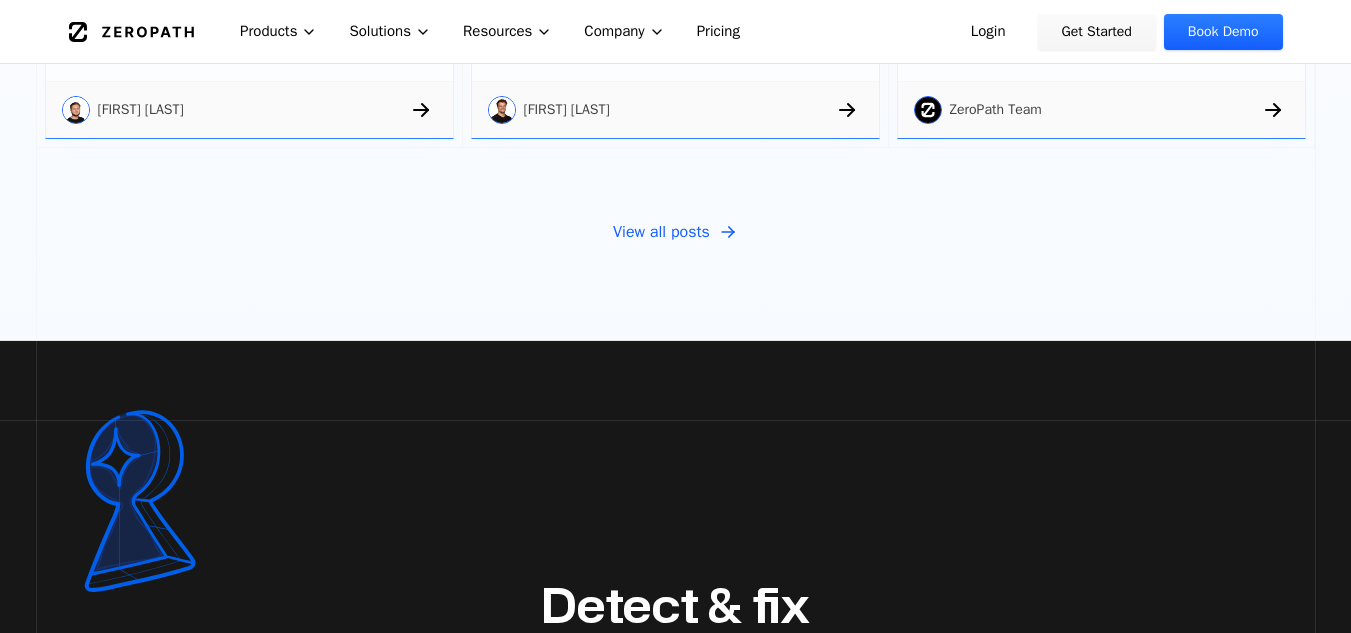 scroll, scrollTop: 6800, scrollLeft: 0, axis: vertical 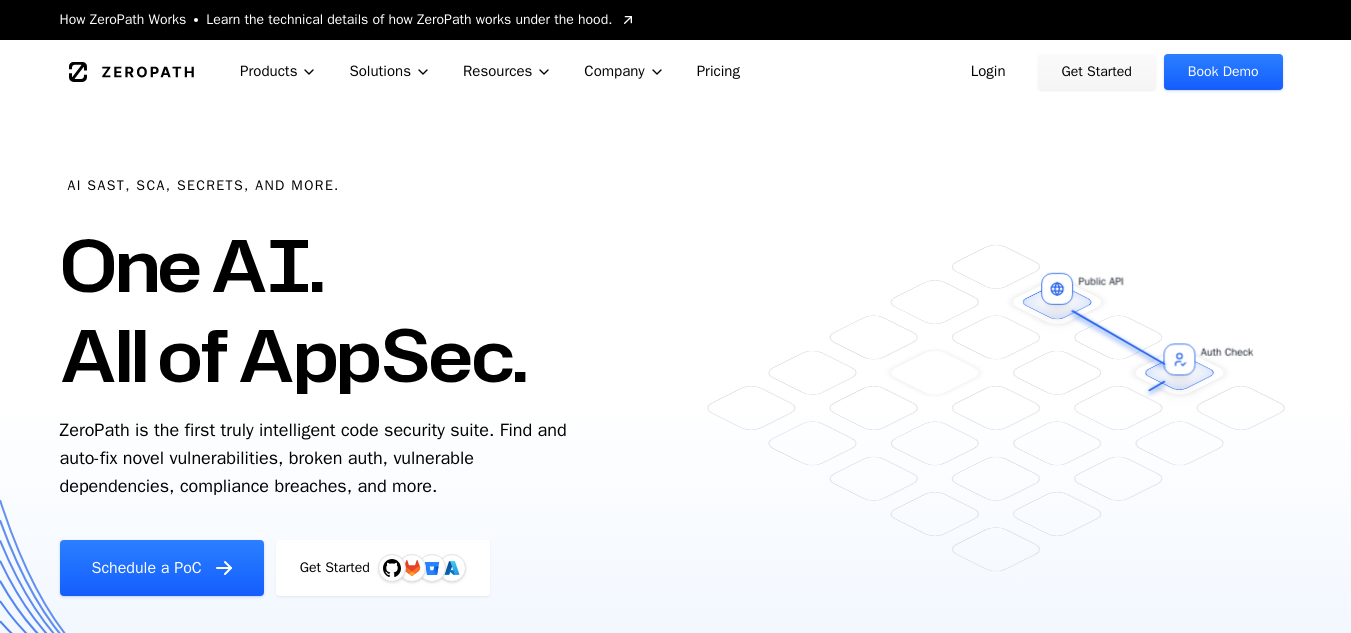 drag, startPoint x: 209, startPoint y: 258, endPoint x: 369, endPoint y: 285, distance: 162.26213 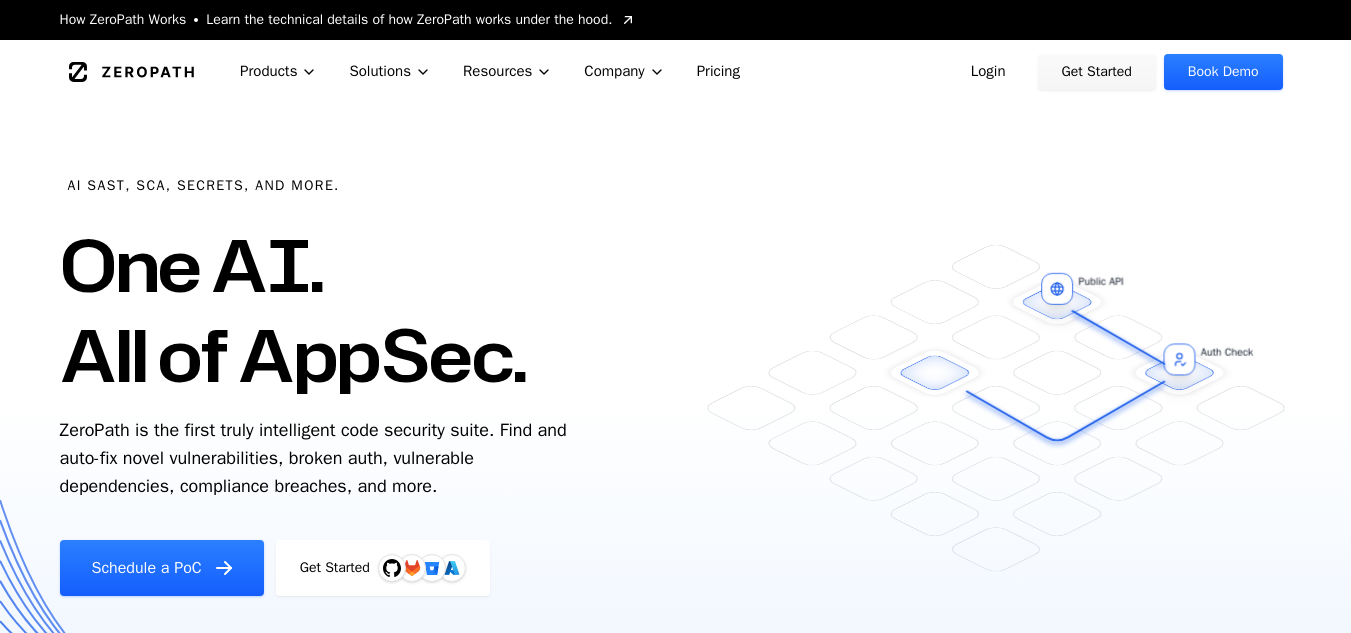 click on "One AI.   All of AppSec." at bounding box center [293, 310] 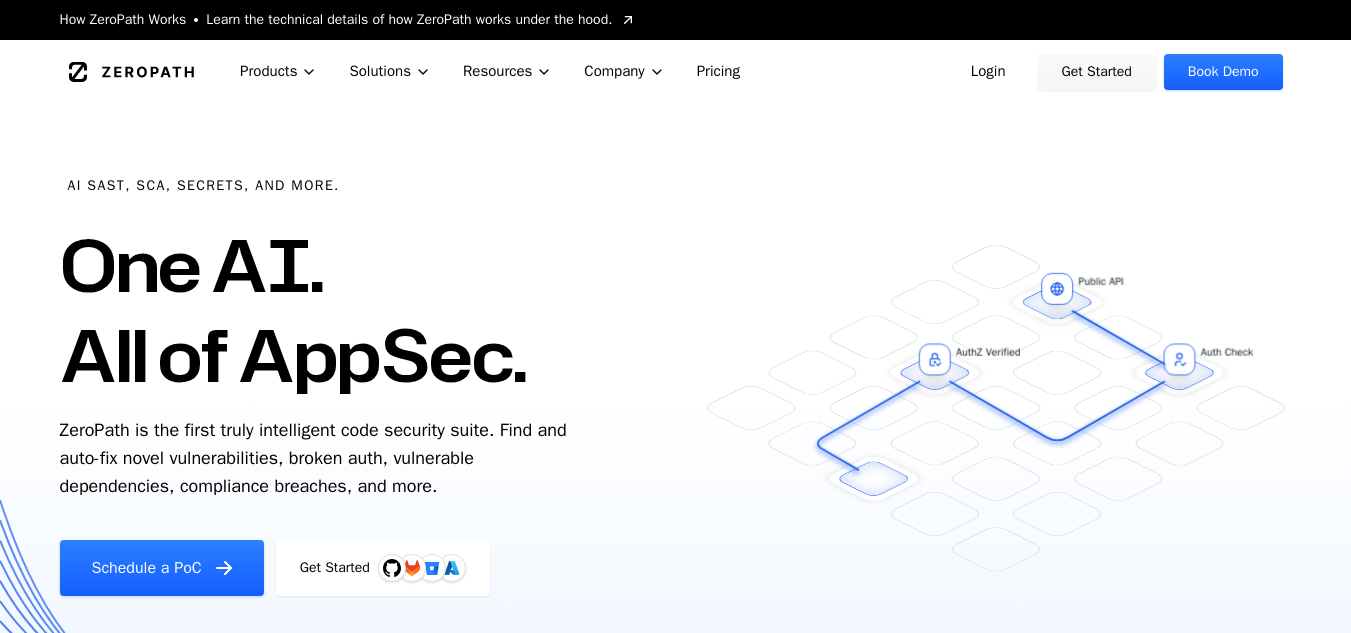 click on "Schedule a PoC" at bounding box center [162, 568] 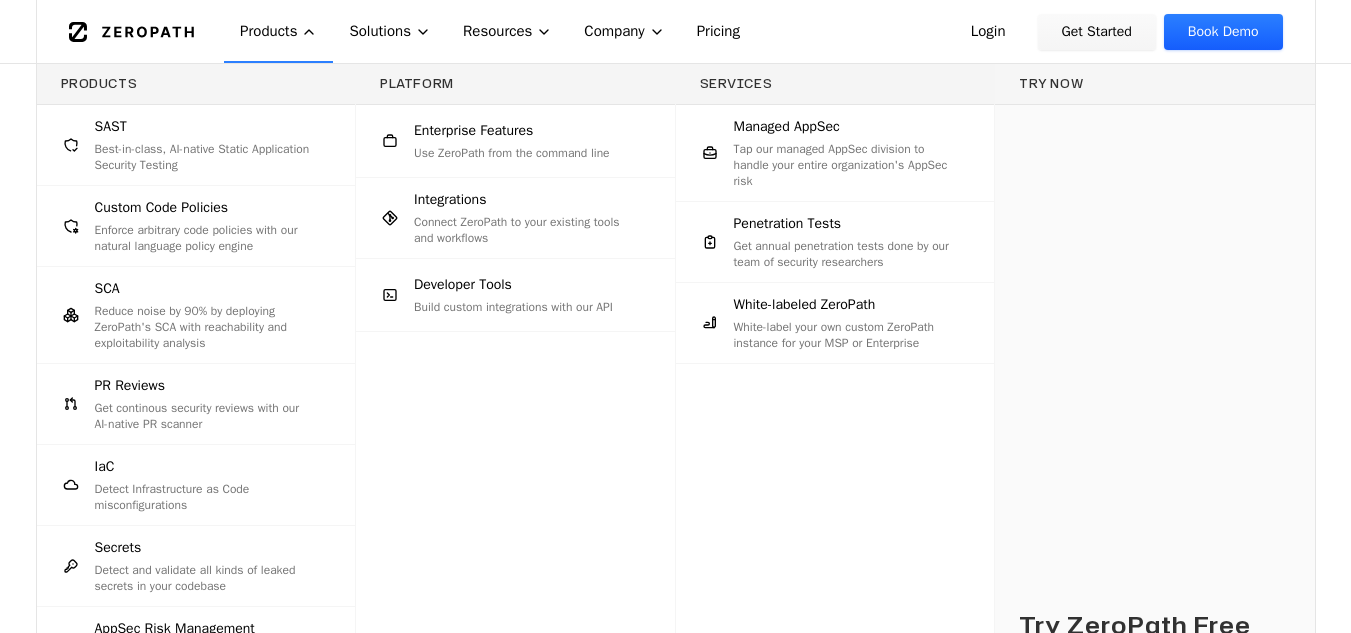 scroll, scrollTop: 300, scrollLeft: 0, axis: vertical 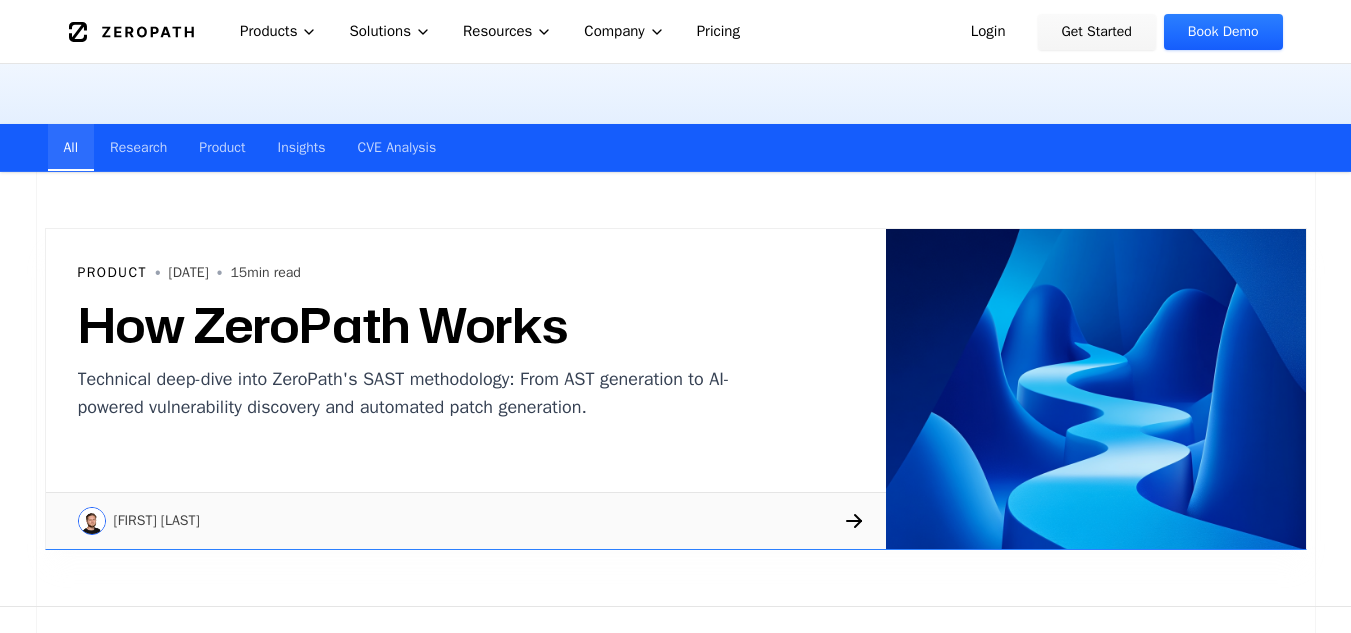 click on "Product" at bounding box center [222, 147] 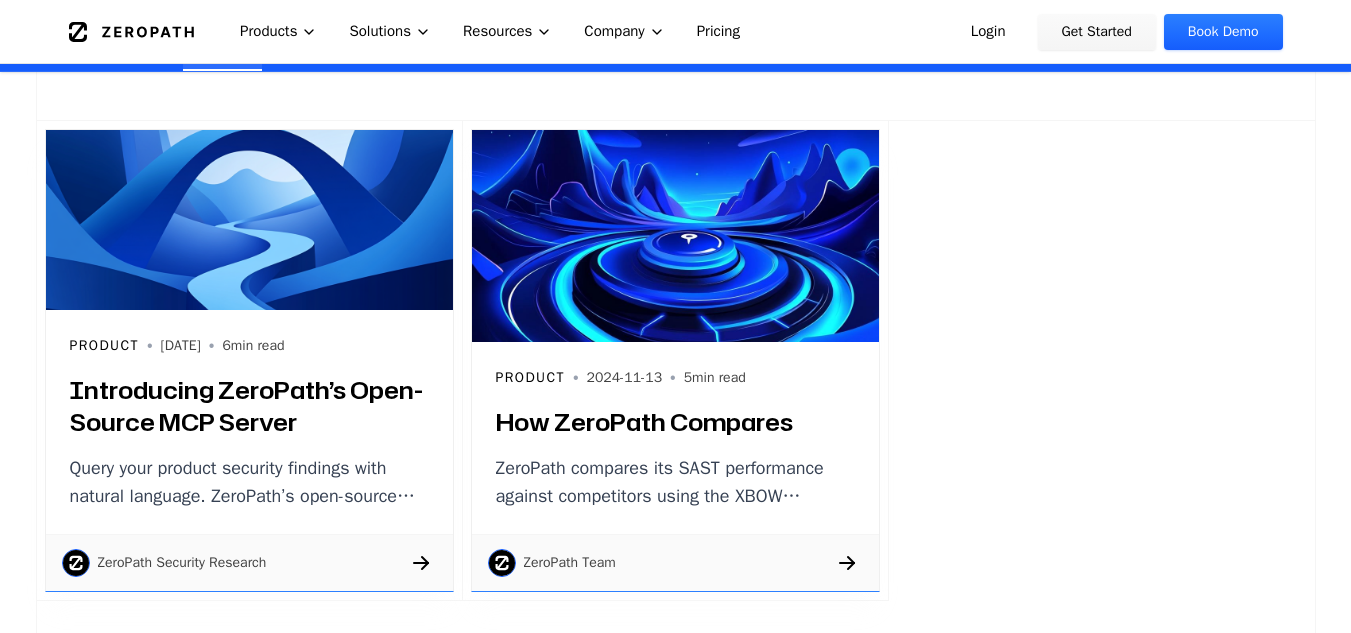 scroll, scrollTop: 200, scrollLeft: 0, axis: vertical 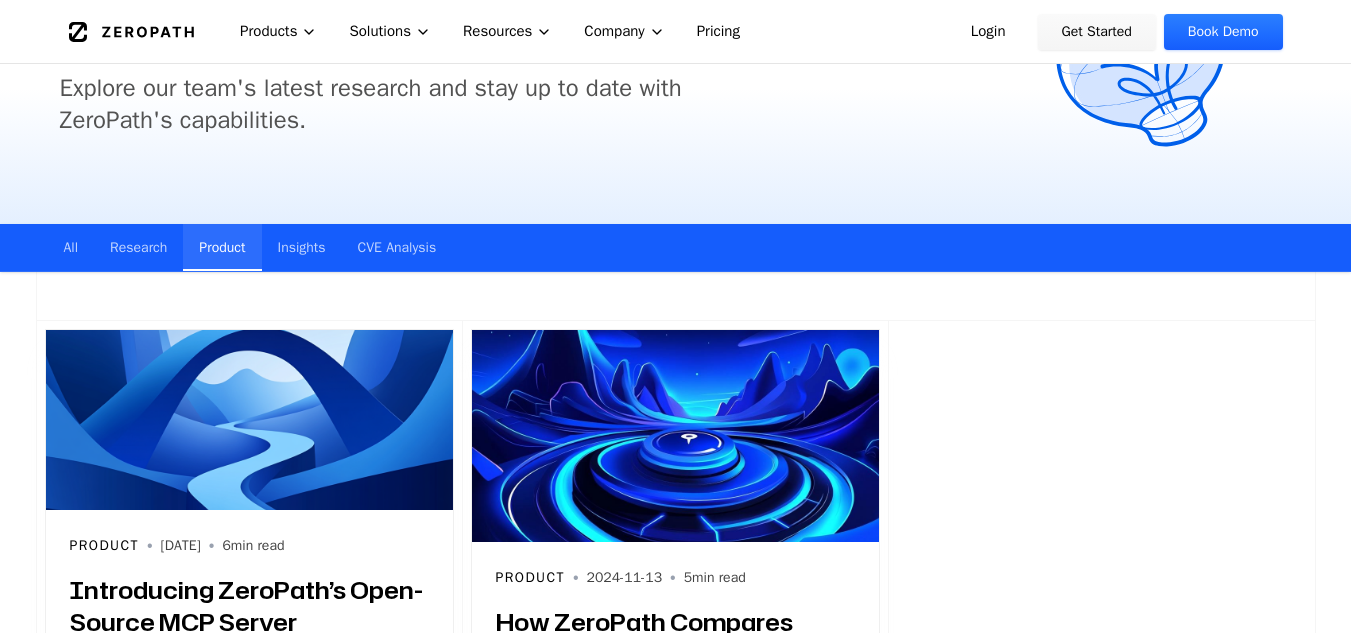 click on "CVE Analysis" at bounding box center [397, 247] 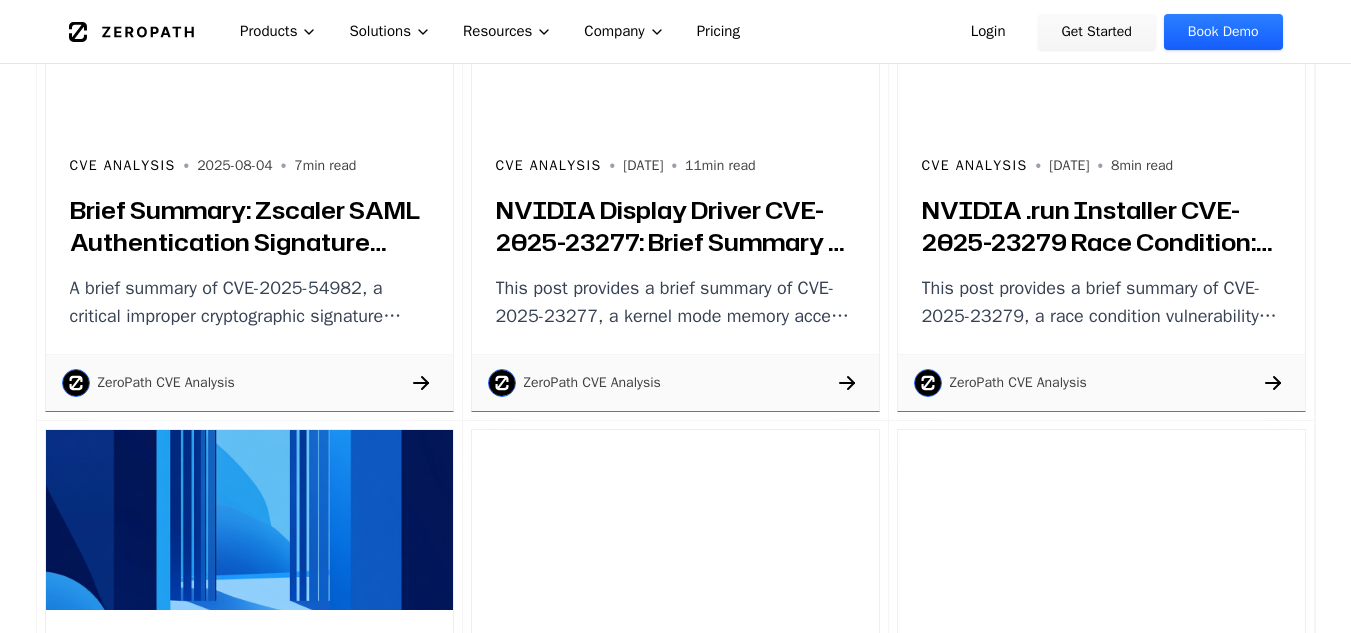 scroll, scrollTop: 2800, scrollLeft: 0, axis: vertical 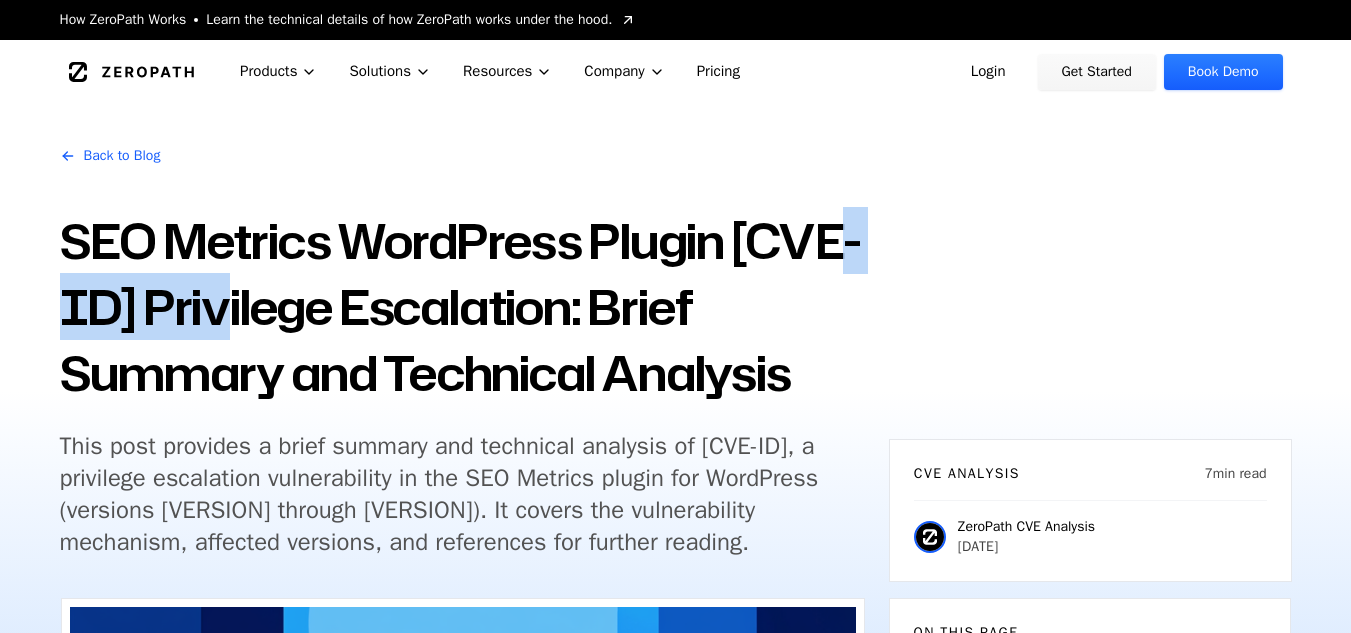 drag, startPoint x: 307, startPoint y: 308, endPoint x: 64, endPoint y: 308, distance: 243 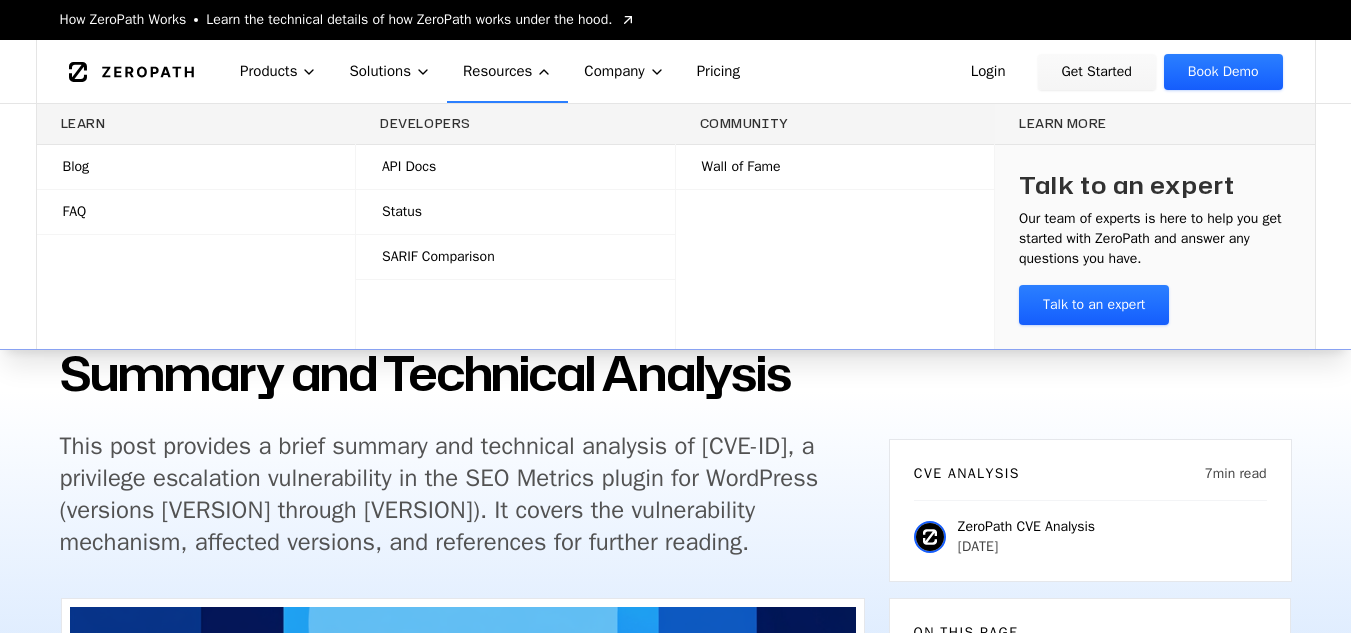 copy on "2025-6754" 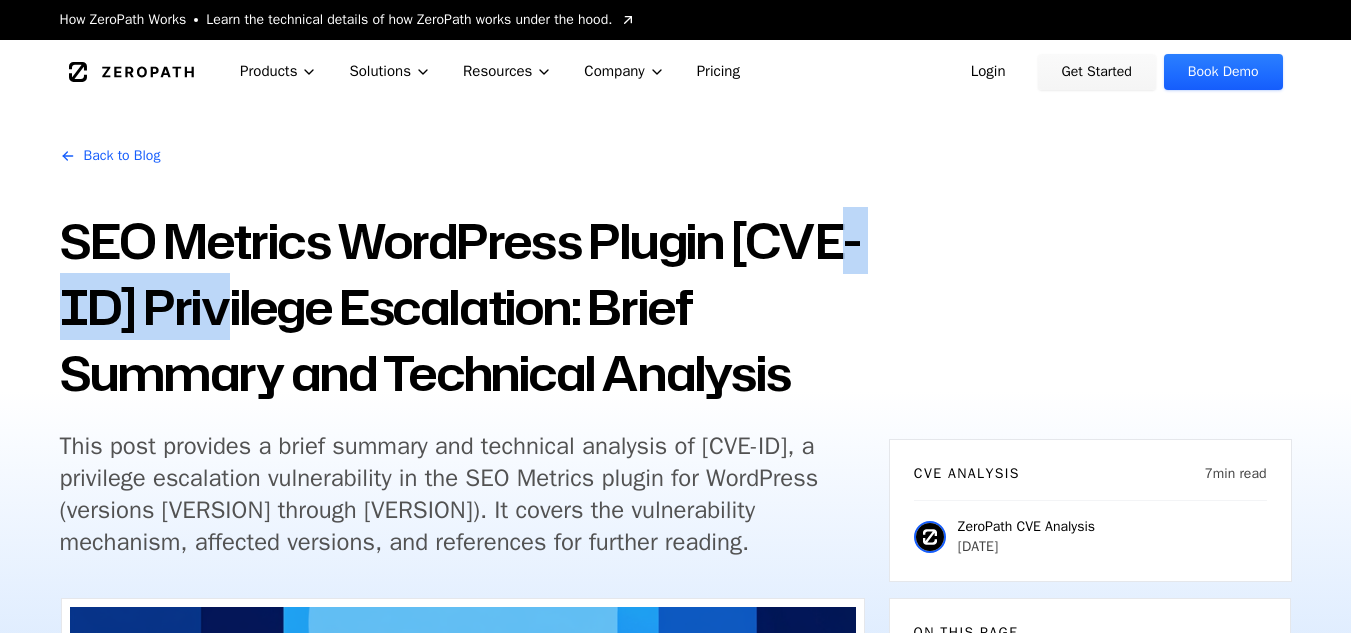 click on "SEO Metrics WordPress Plugin CVE-2025-6754 Privilege Escalation: Brief Summary and Technical Analysis" at bounding box center (462, 307) 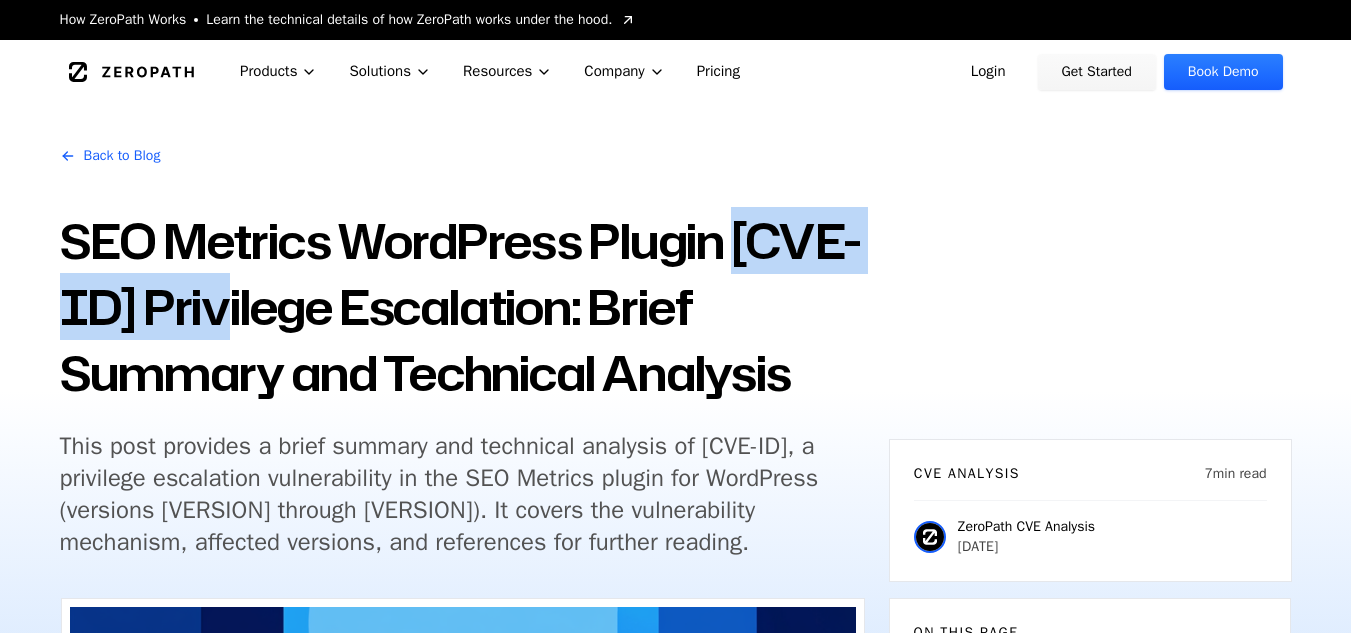 drag, startPoint x: 313, startPoint y: 312, endPoint x: 755, endPoint y: 228, distance: 449.9111 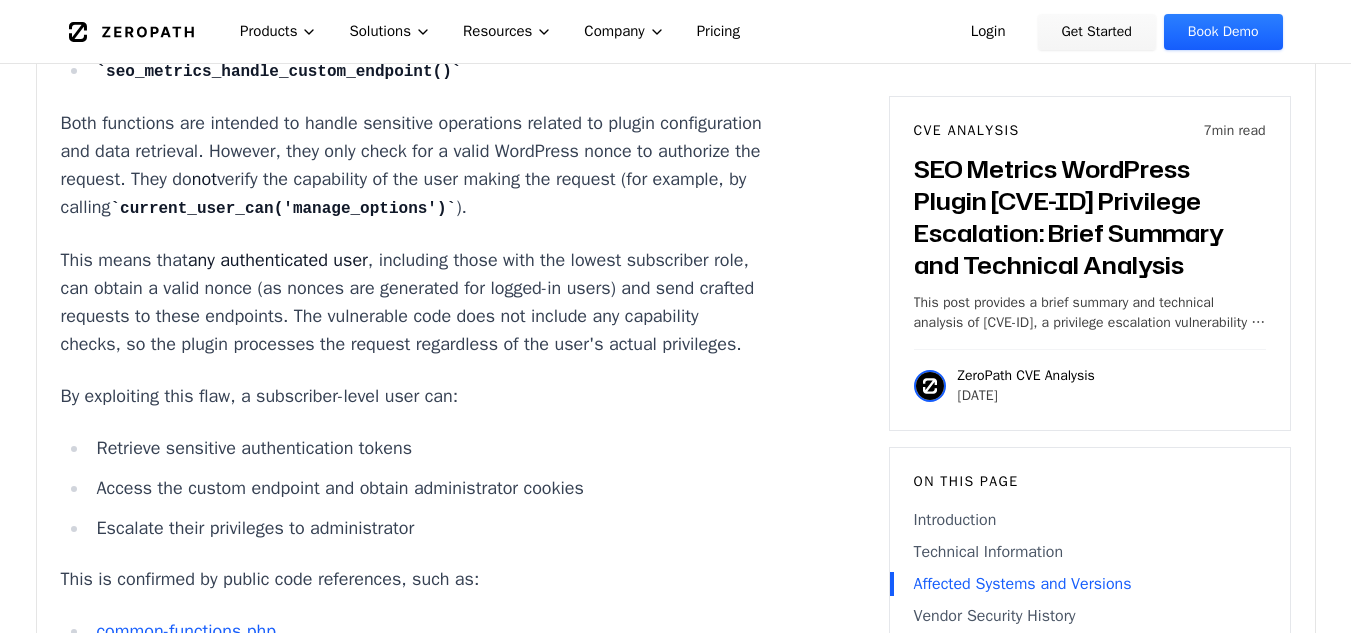 scroll, scrollTop: 2200, scrollLeft: 0, axis: vertical 